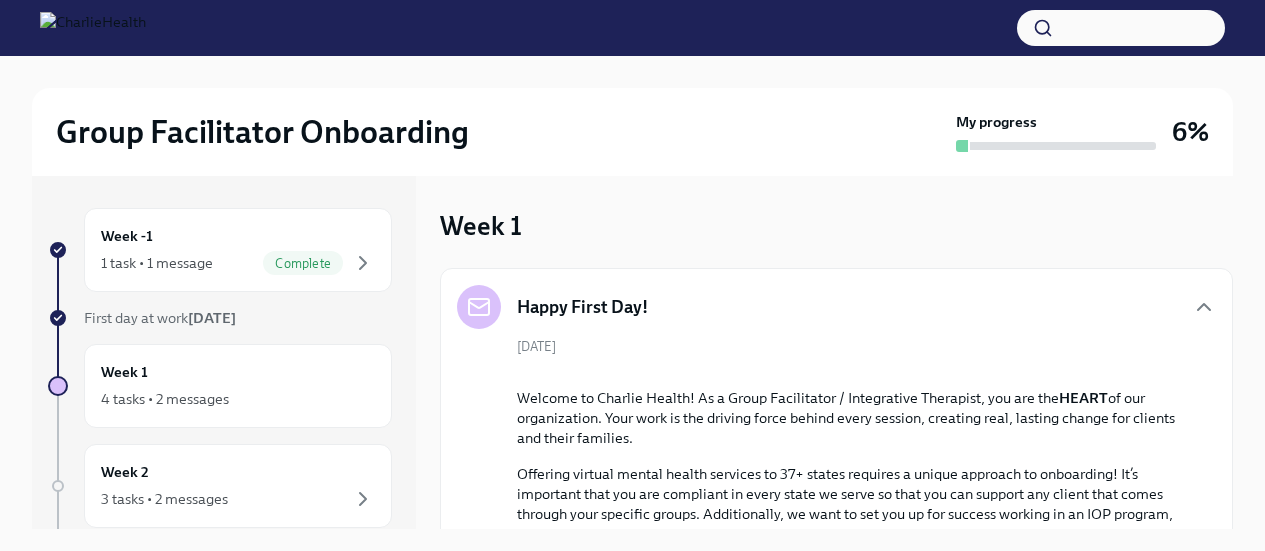 scroll, scrollTop: 15, scrollLeft: 0, axis: vertical 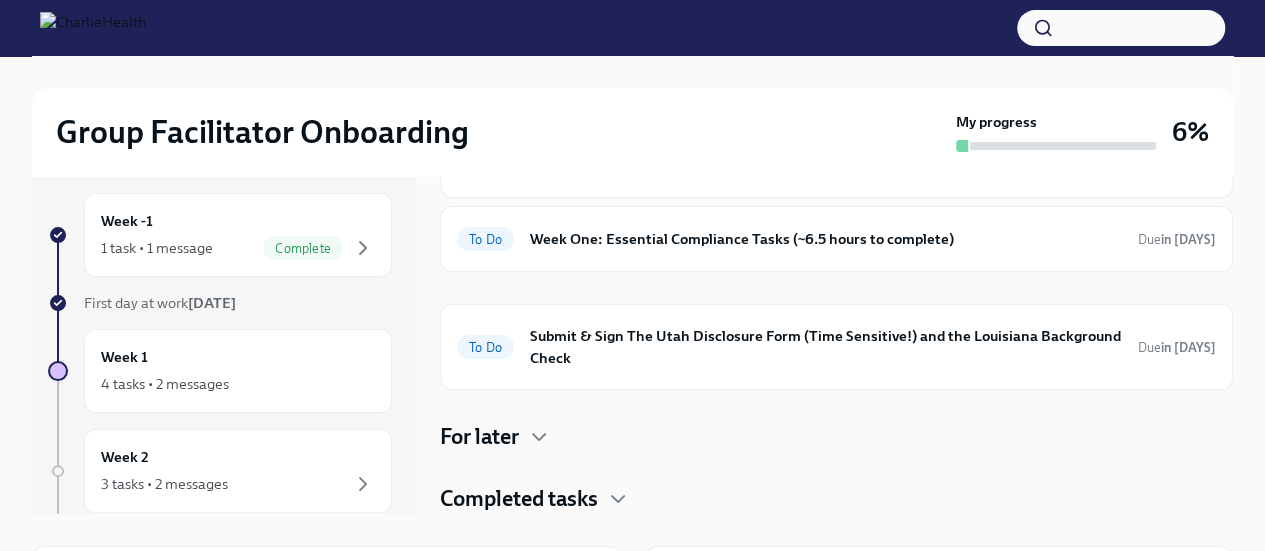 click on "For later" at bounding box center (836, 437) 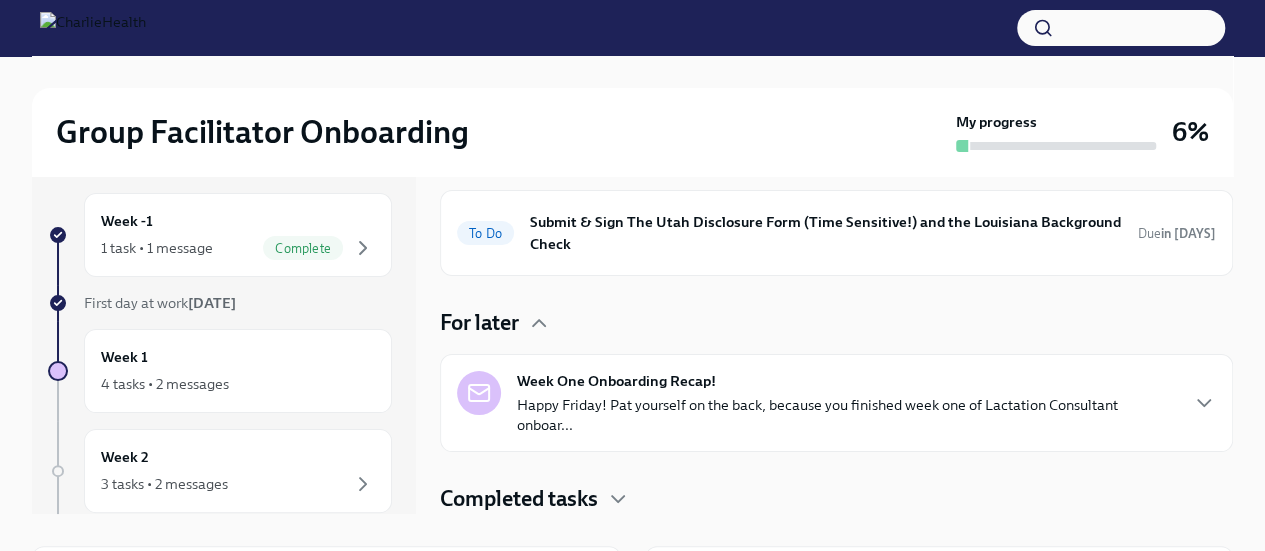scroll, scrollTop: 1144, scrollLeft: 0, axis: vertical 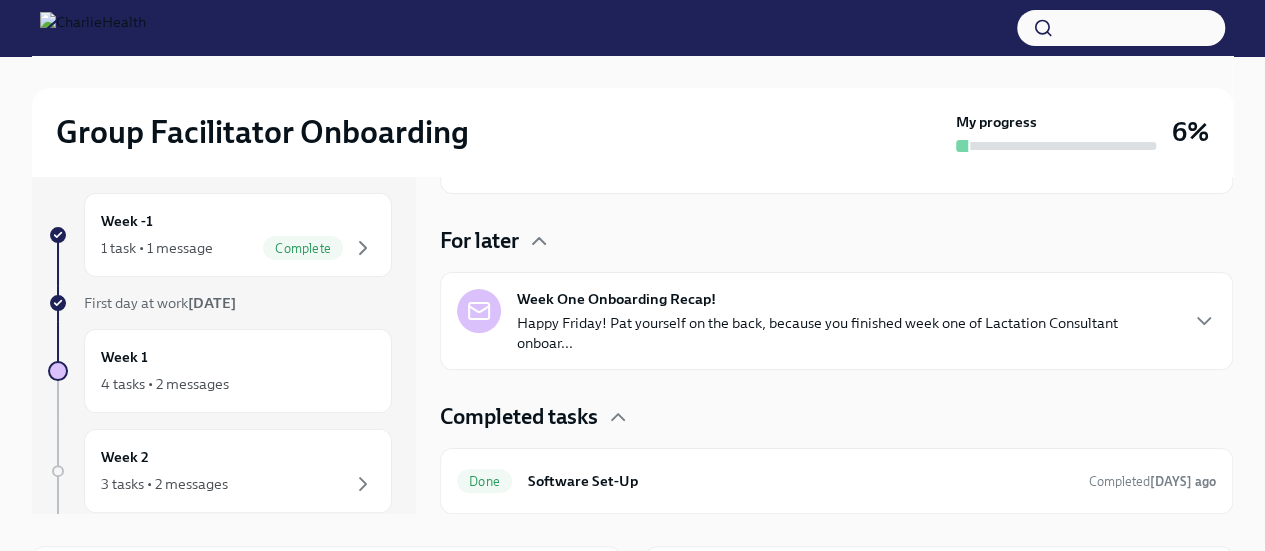 click on "Completed tasks" at bounding box center (836, 417) 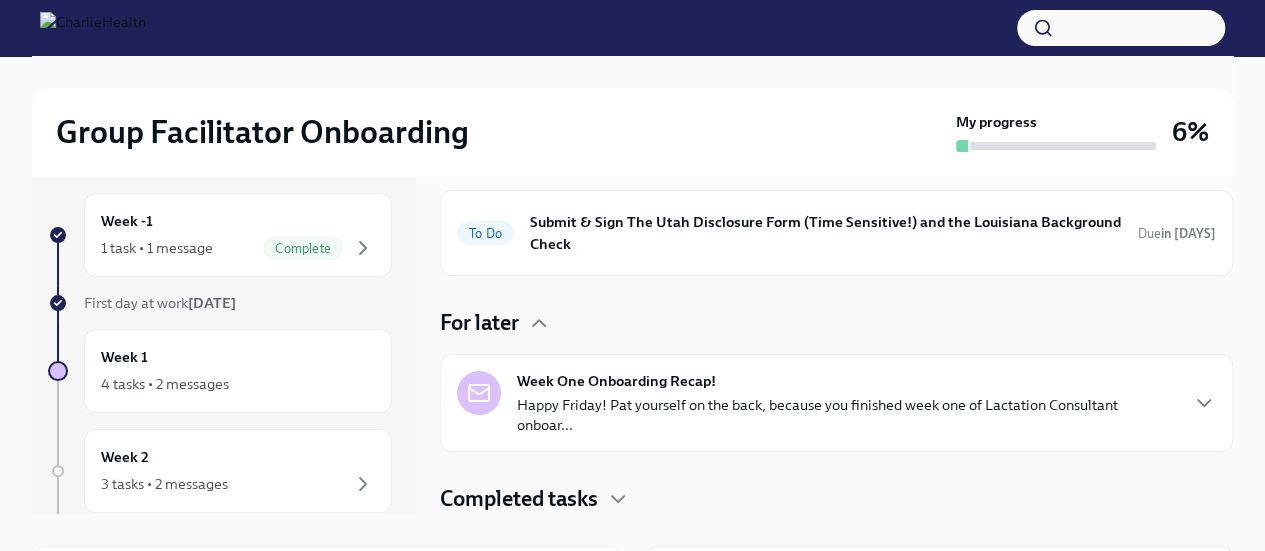 click on "Week -1 1 task • 1 message Complete First day at work [DATE] Week 1 4 tasks • 2 messages Week 2 3 tasks • 2 messages Week 3 4 tasks • 1 message Week 4 1 task Week 5 1 task Week 6 1 task Experience ends [DATE] Week 1 Happy First Day! [DATE] Welcome to Charlie Health! As a Group Facilitator / Integrative Therapist, you are the  HEART  of our organization. Your work is the driving force behind every session, creating real, lasting change for clients and their families.
Offering virtual mental health services to 37+ states requires a unique approach to onboarding! It’s important that you are compliant in every state we serve so that you can support any client that comes through your specific groups. Additionally, we want to set you up for success working in an IOP program, providing crisis support, and navigating our virtual platforms.
Your Dado onboarding plan will keep you on track of tasks via your personalized page, emails, and Slack messages. But, you can ➡️  three  weeks." at bounding box center (632, 480) 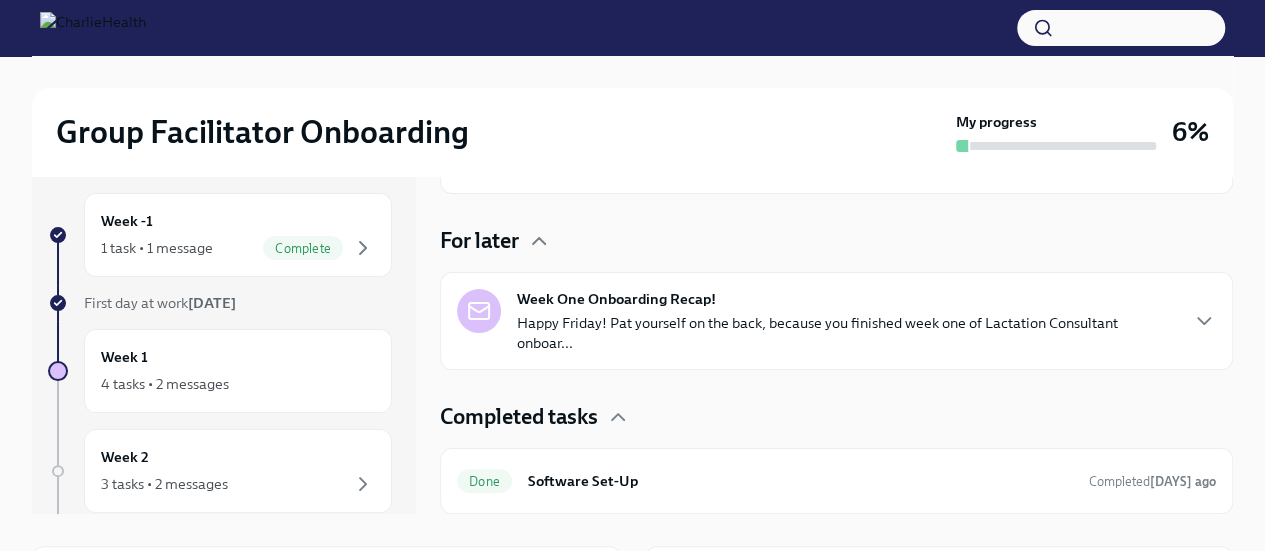 scroll, scrollTop: 918, scrollLeft: 0, axis: vertical 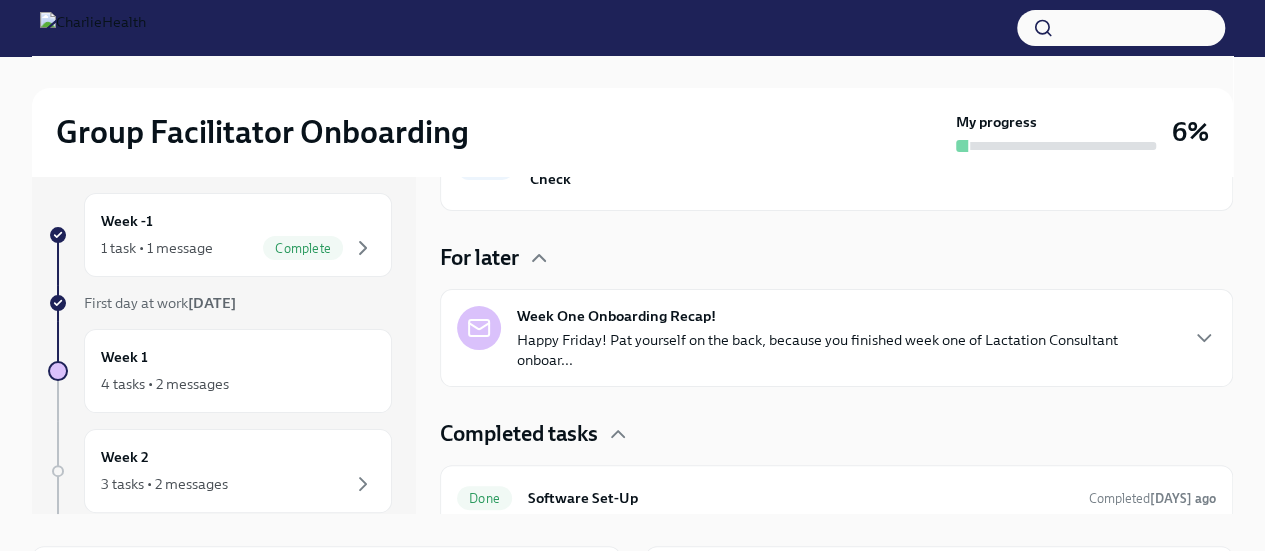 click on "Week One: Essential Compliance Tasks (~6.5 hours to complete)" at bounding box center [826, 60] 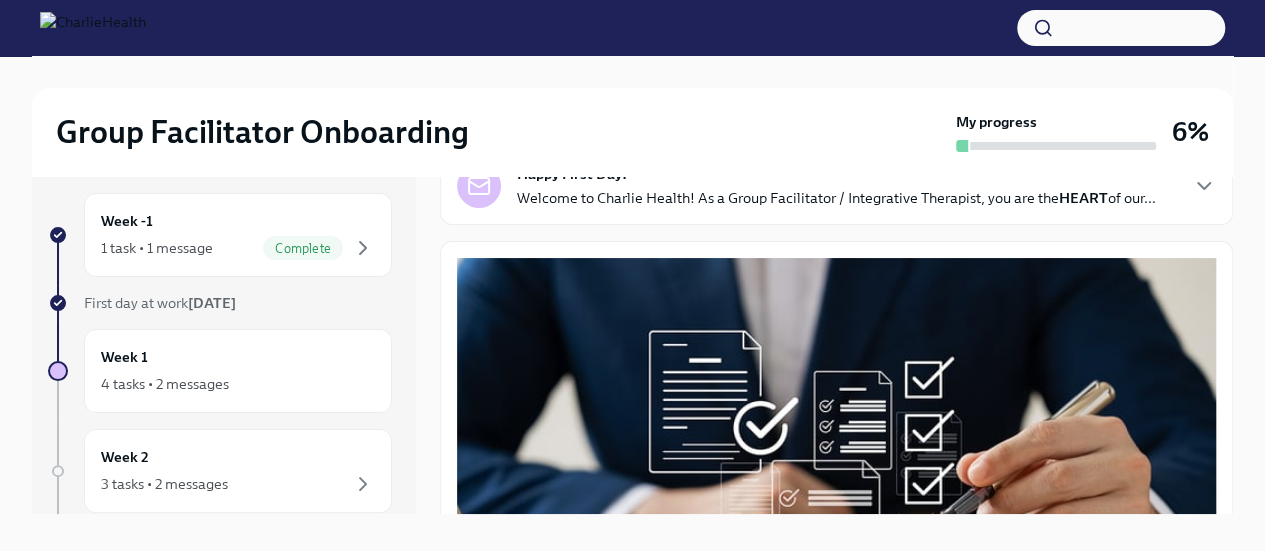 scroll, scrollTop: 0, scrollLeft: 0, axis: both 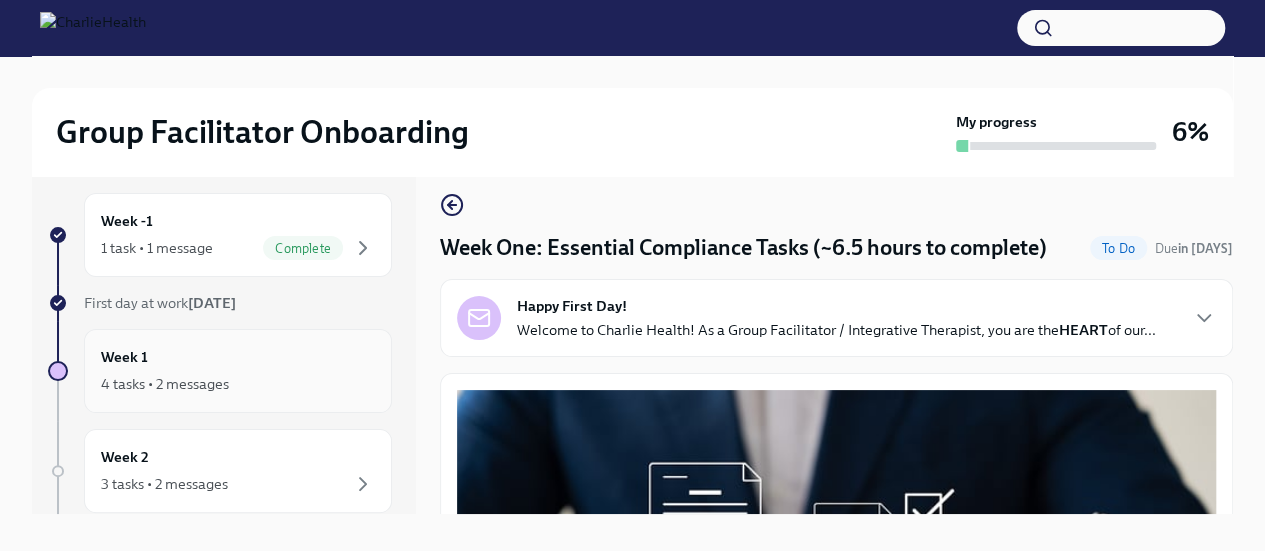 click on "Week 1 4 tasks • 2 messages" at bounding box center [238, 371] 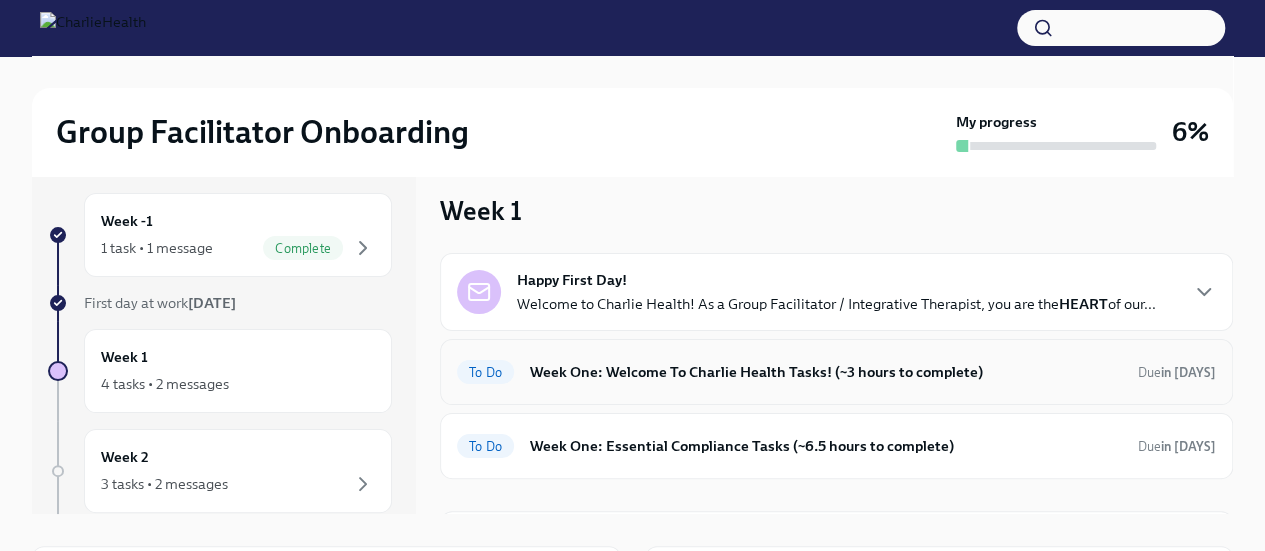 click on "Week One: Welcome To Charlie Health Tasks! (~3 hours to complete)" at bounding box center (826, 372) 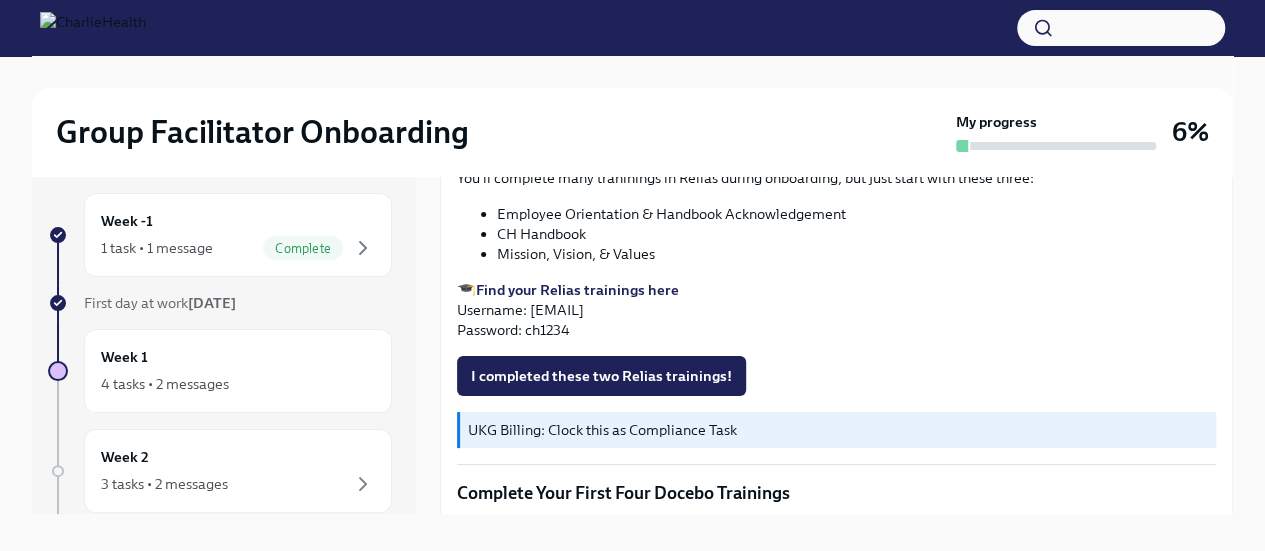 scroll, scrollTop: 2264, scrollLeft: 0, axis: vertical 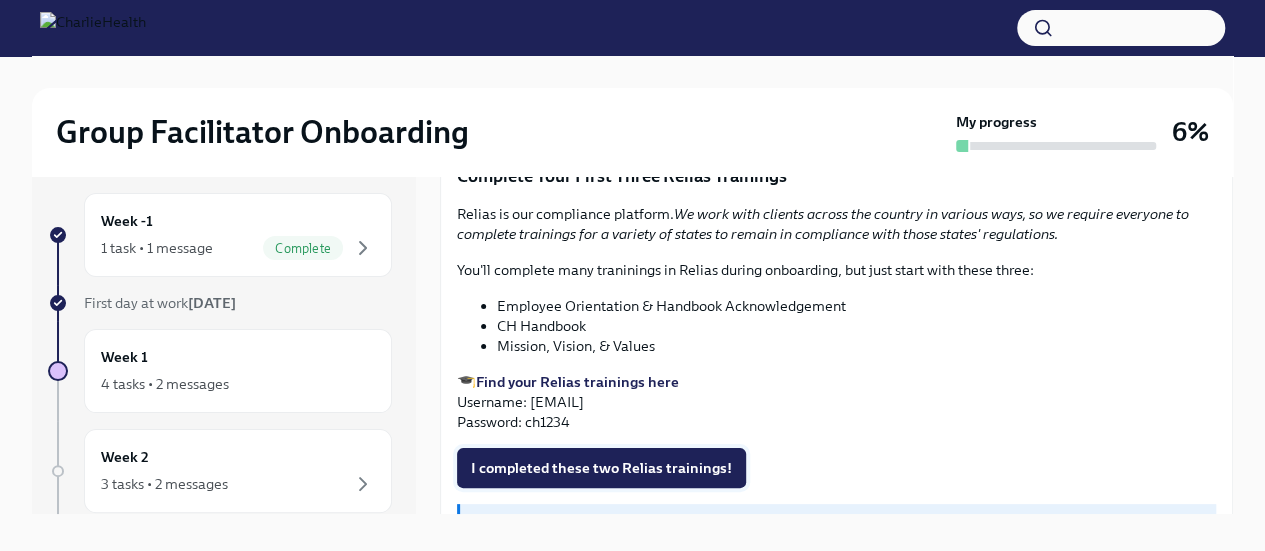 click on "I completed these two Relias trainings!" at bounding box center [601, 468] 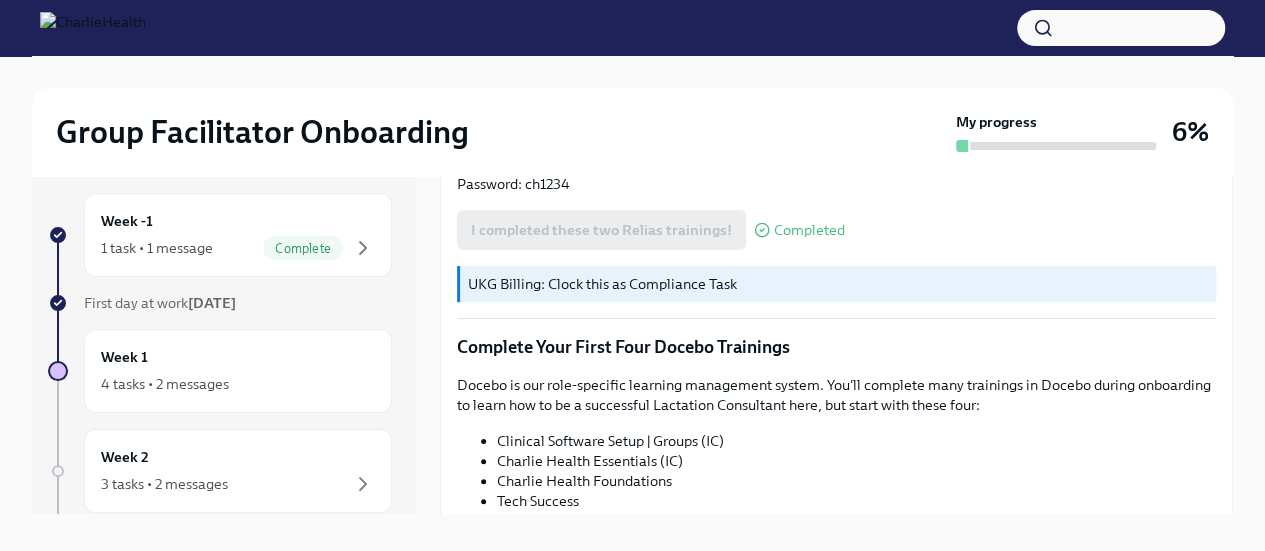scroll, scrollTop: 2750, scrollLeft: 0, axis: vertical 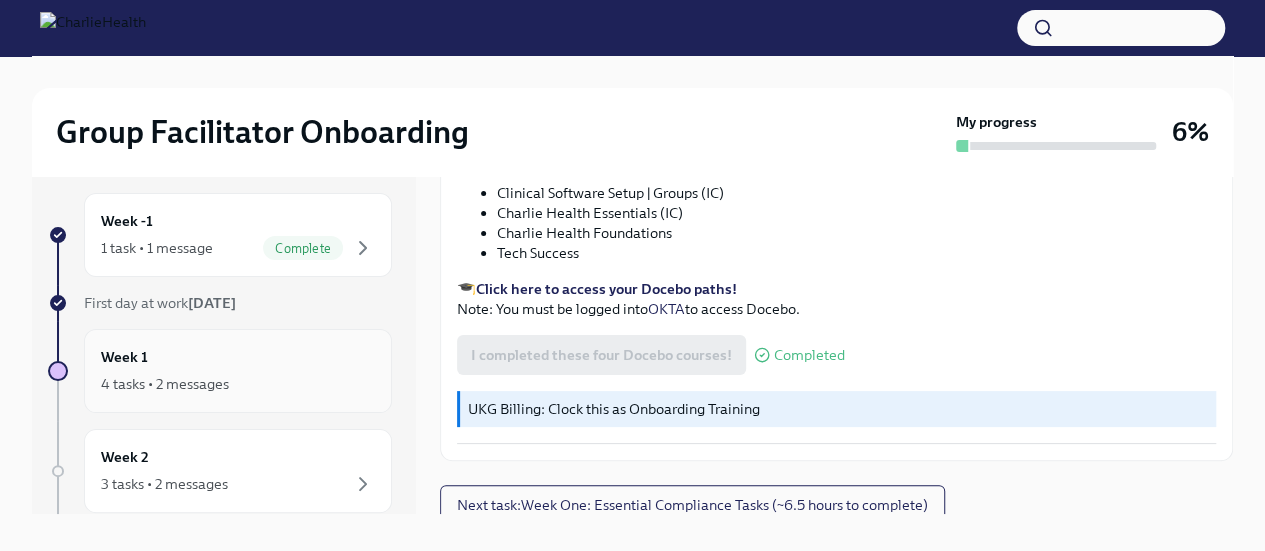 click on "4 tasks • 2 messages" at bounding box center [238, 384] 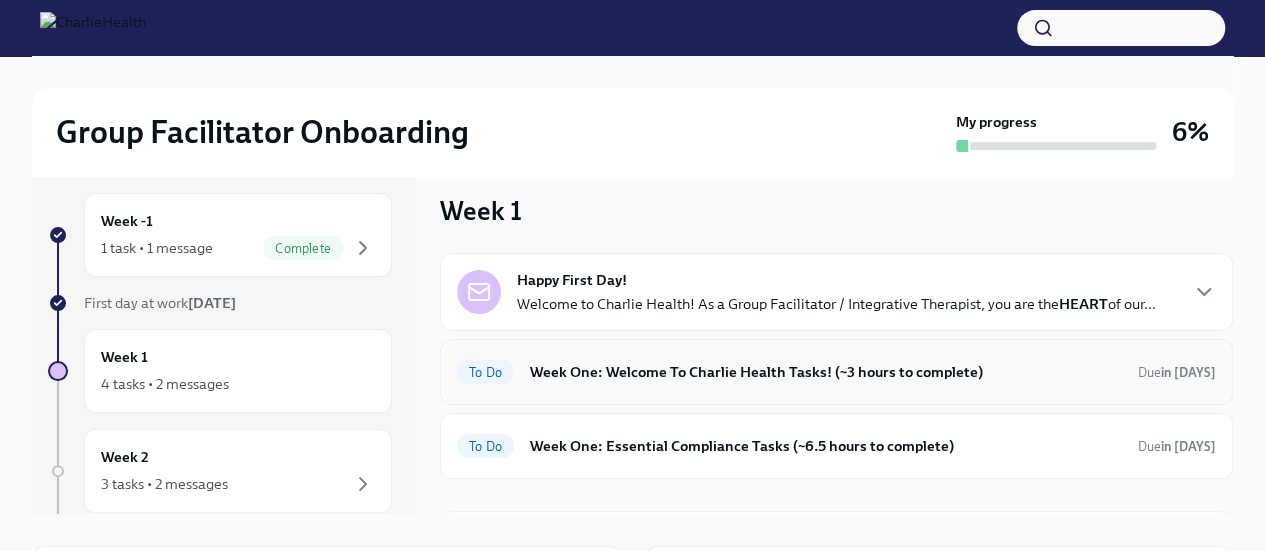 click on "Week One: Welcome To Charlie Health Tasks! (~3 hours to complete)" at bounding box center [826, 372] 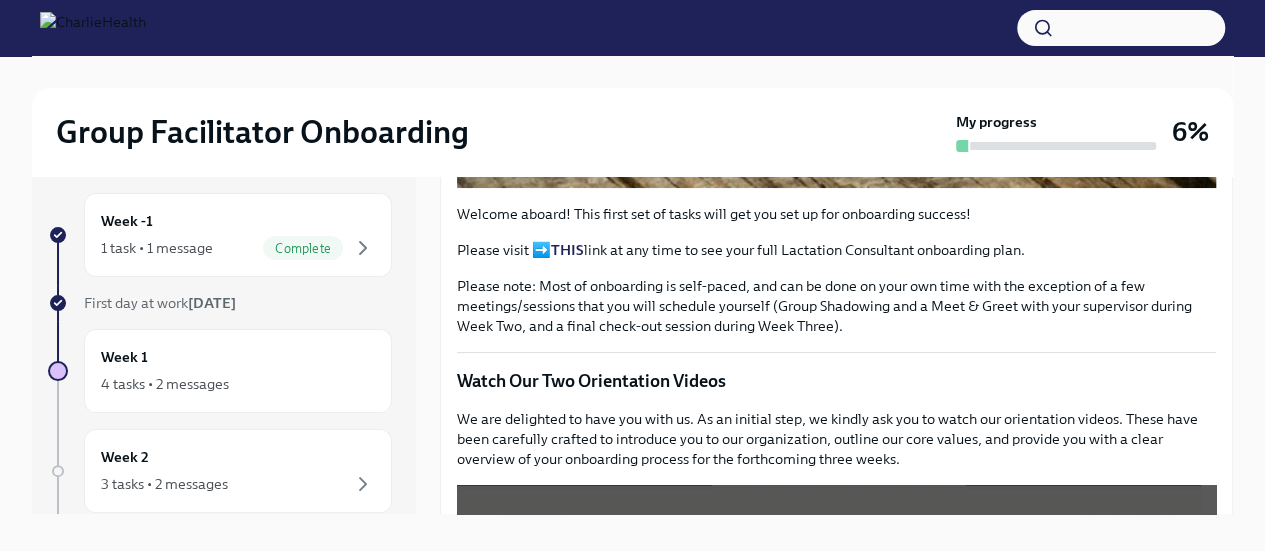 scroll, scrollTop: 0, scrollLeft: 0, axis: both 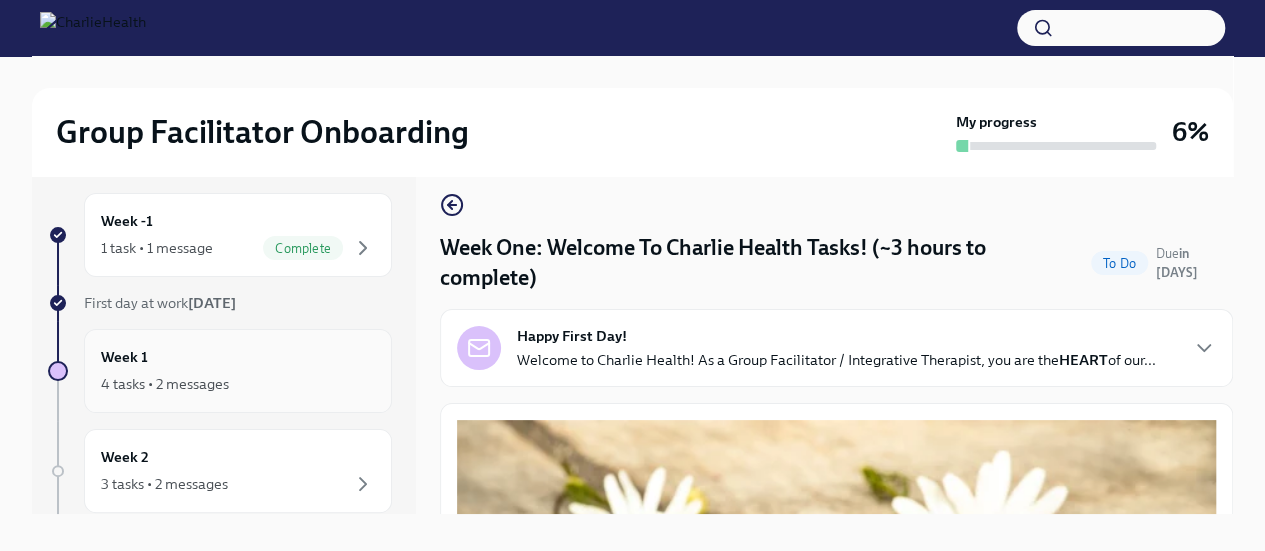 click on "4 tasks • 2 messages" at bounding box center [238, 384] 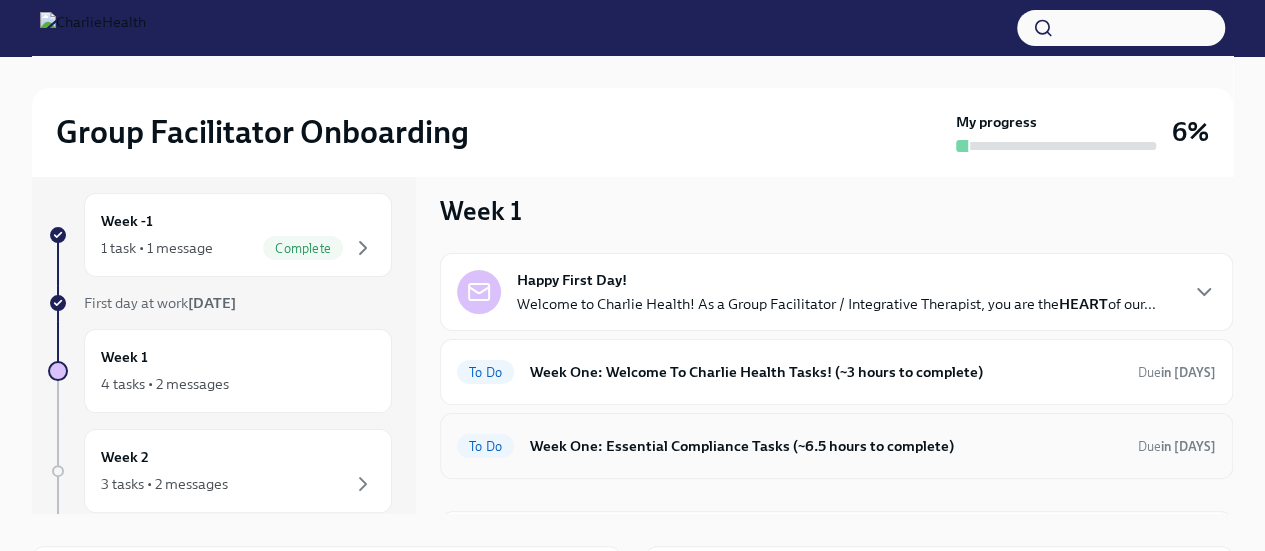 click on "Week One: Essential Compliance Tasks (~6.5 hours to complete)" at bounding box center [826, 446] 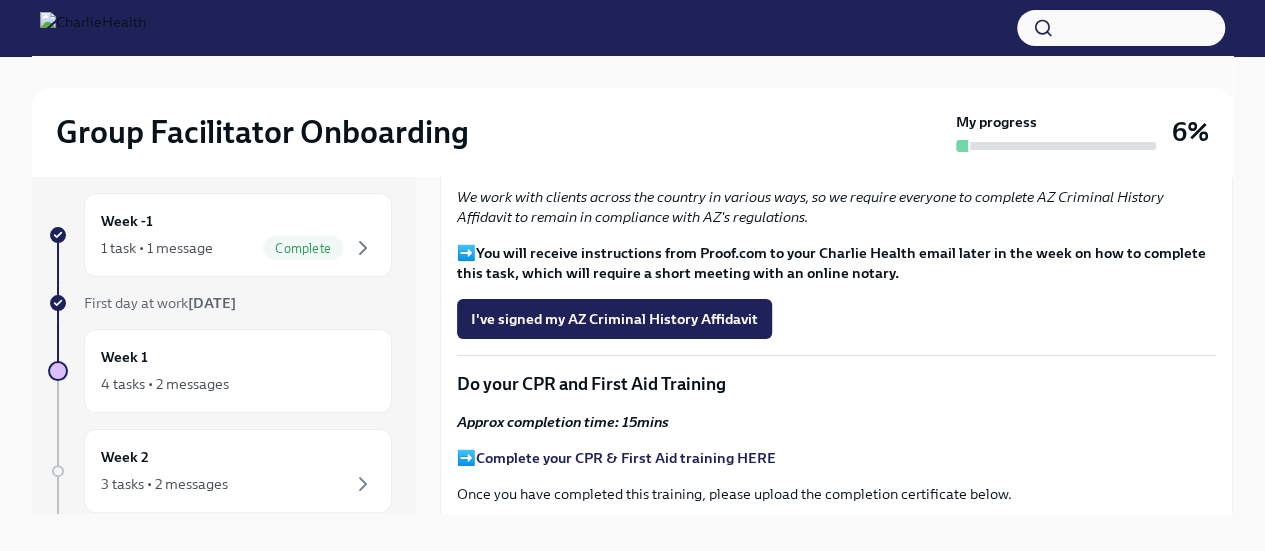 scroll, scrollTop: 2287, scrollLeft: 0, axis: vertical 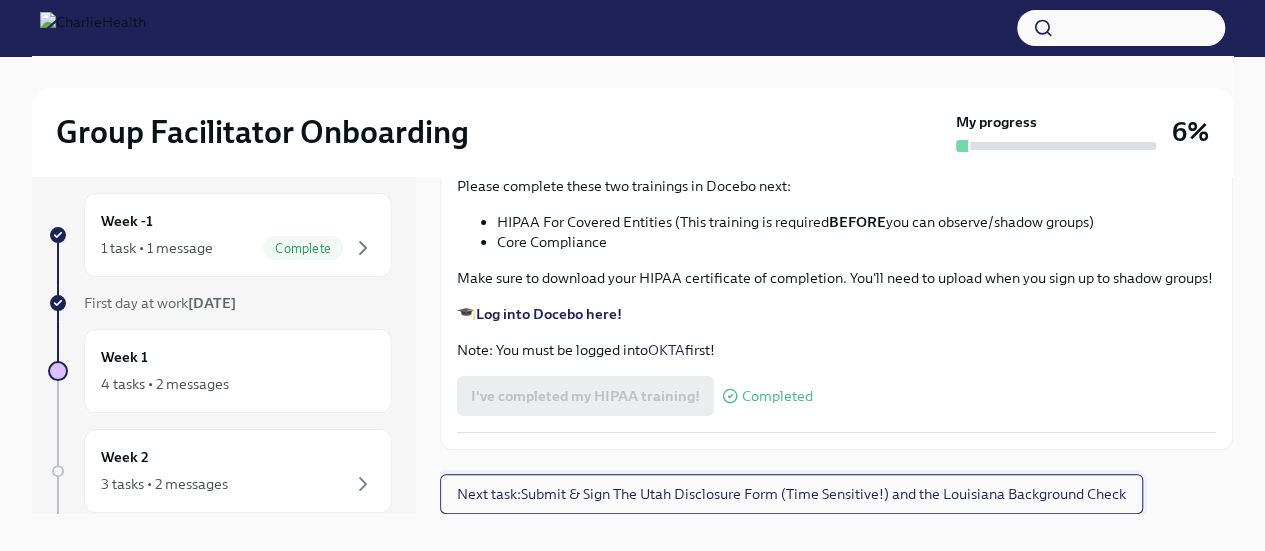 click on "Next task :  Submit & Sign The Utah Disclosure Form (Time Sensitive!) and the Louisiana Background Check" at bounding box center (791, 494) 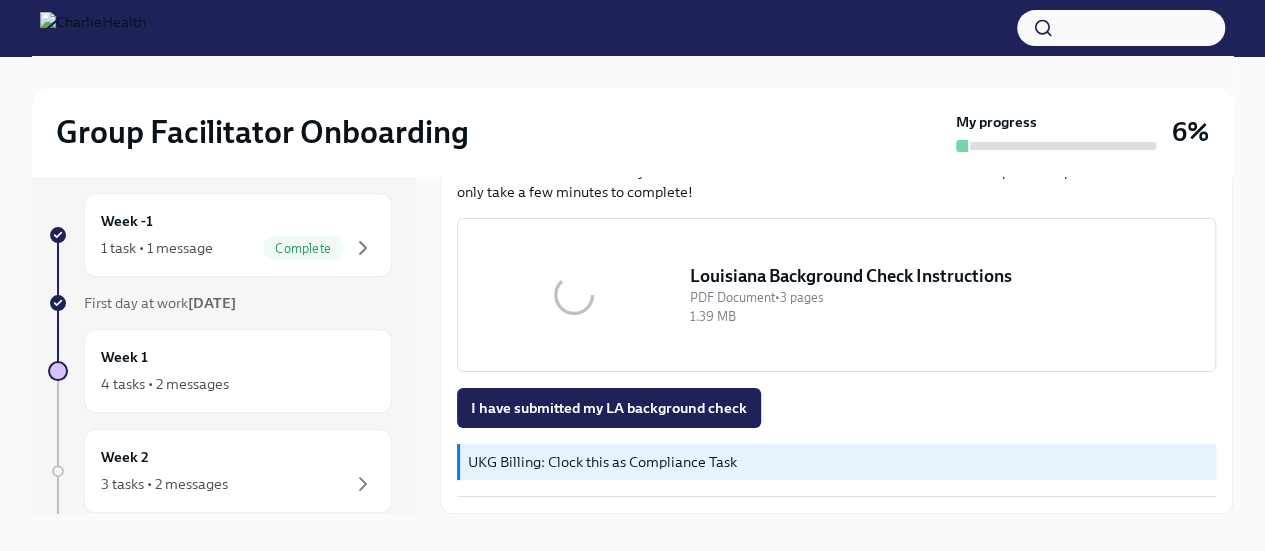 scroll, scrollTop: 0, scrollLeft: 0, axis: both 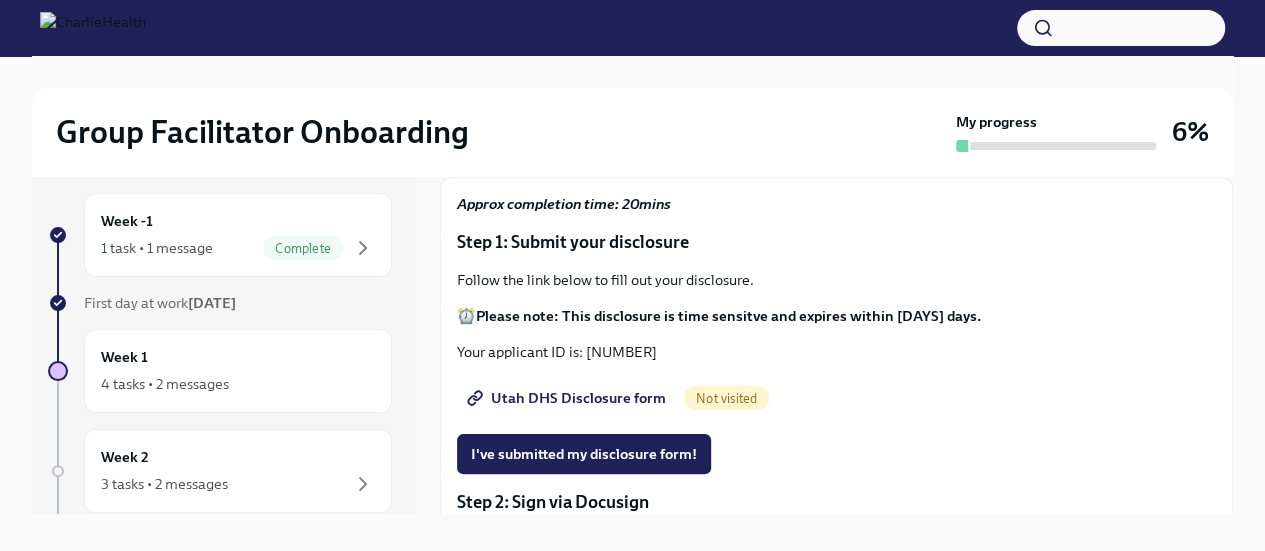 click on "Utah DHS Disclosure form" at bounding box center [568, 398] 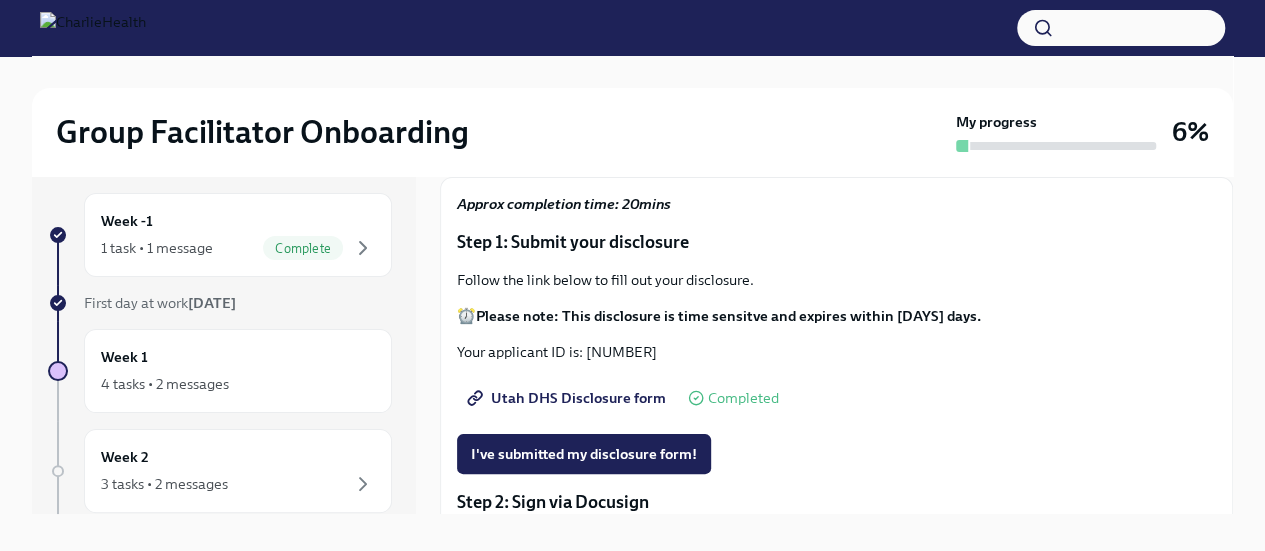 click on "Your applicant ID is: [NUMBER]" at bounding box center (836, 352) 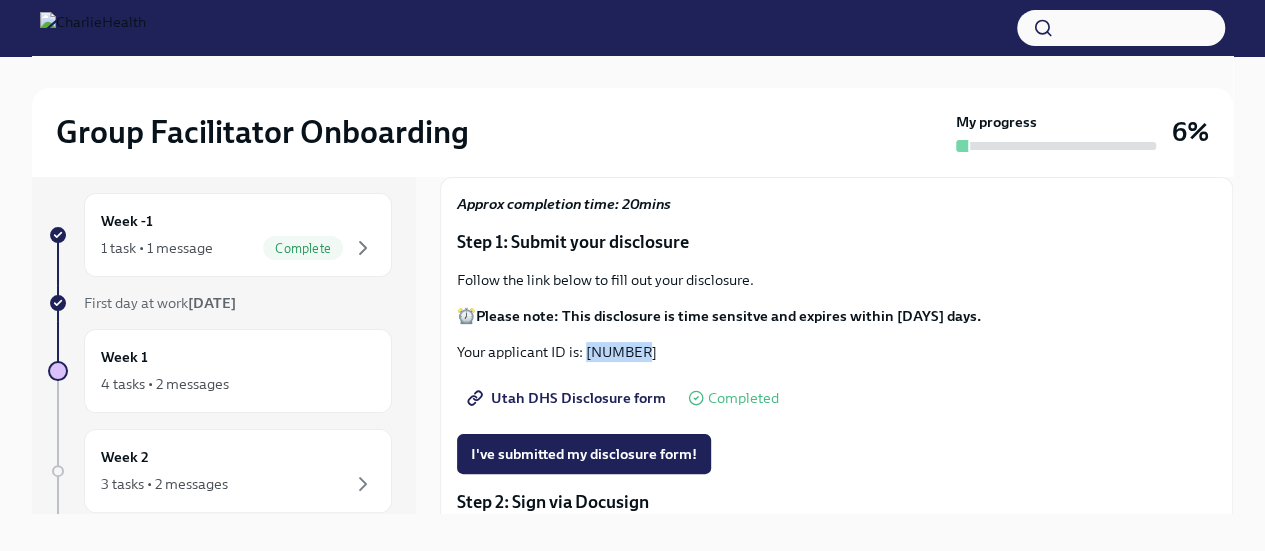 click on "Your applicant ID is: [NUMBER]" at bounding box center (836, 352) 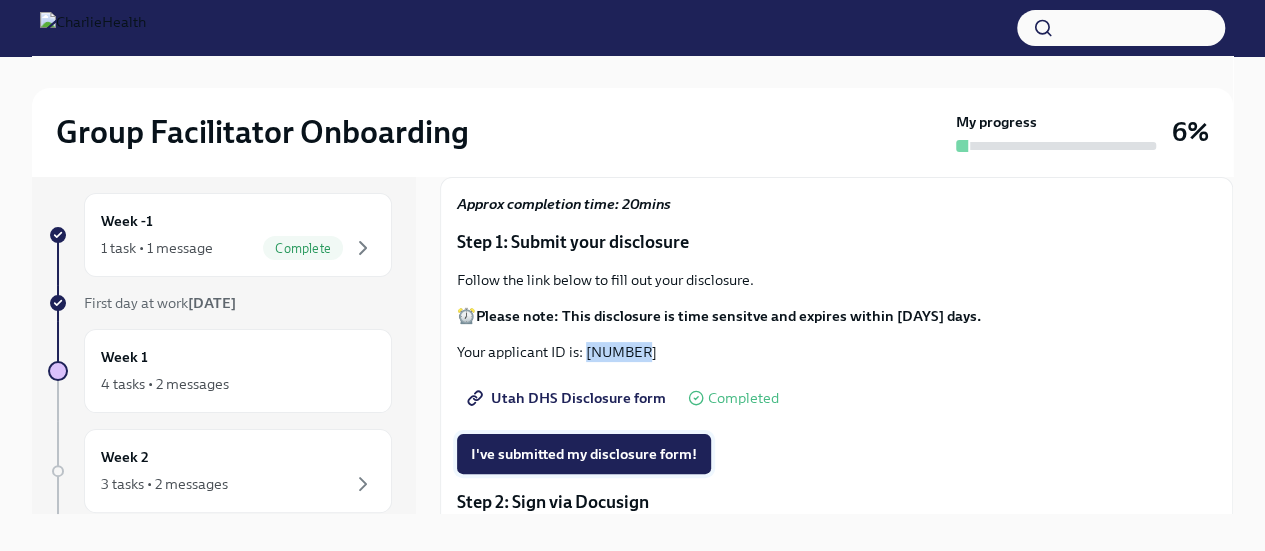 click on "I've submitted my disclosure form!" at bounding box center [584, 454] 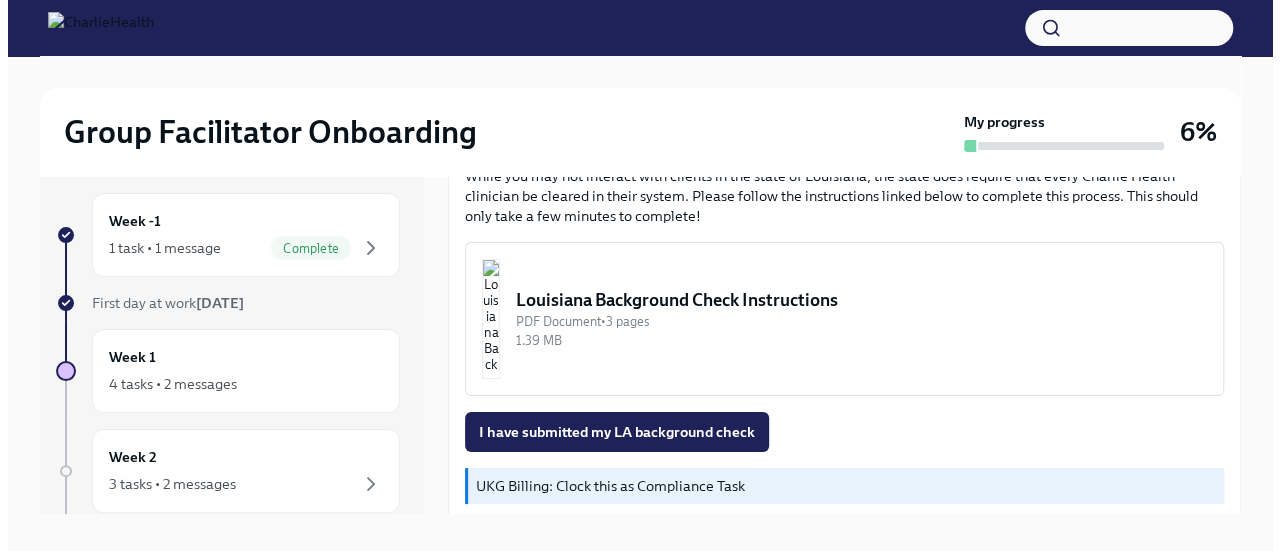 scroll, scrollTop: 690, scrollLeft: 0, axis: vertical 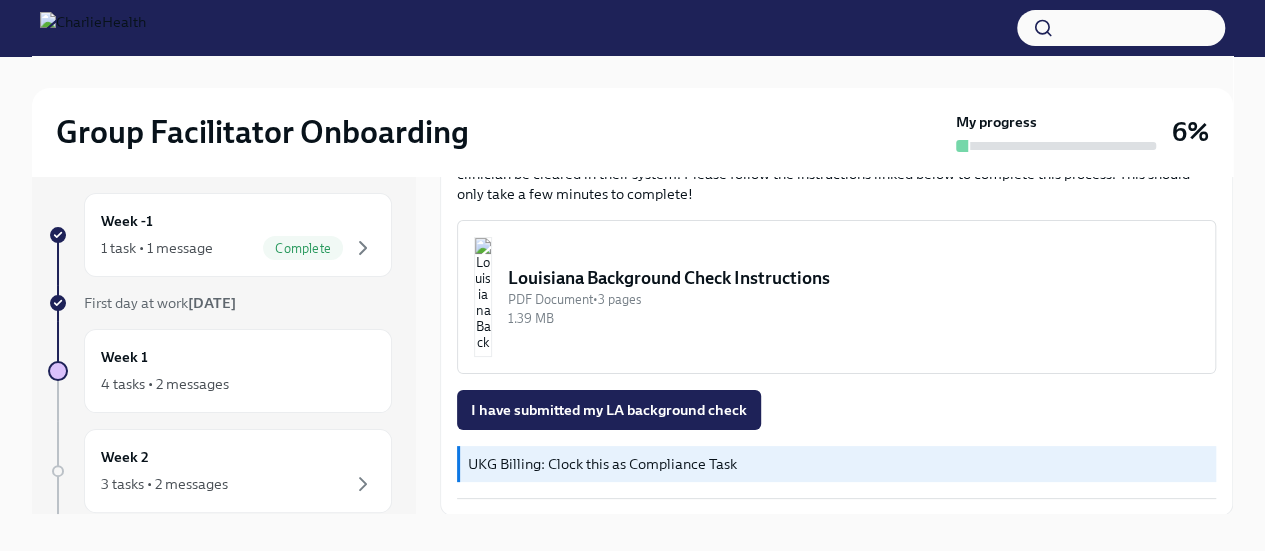 click on "Louisiana Background Check Instructions PDF Document  •  3 pages 1.39 MB" at bounding box center (836, 297) 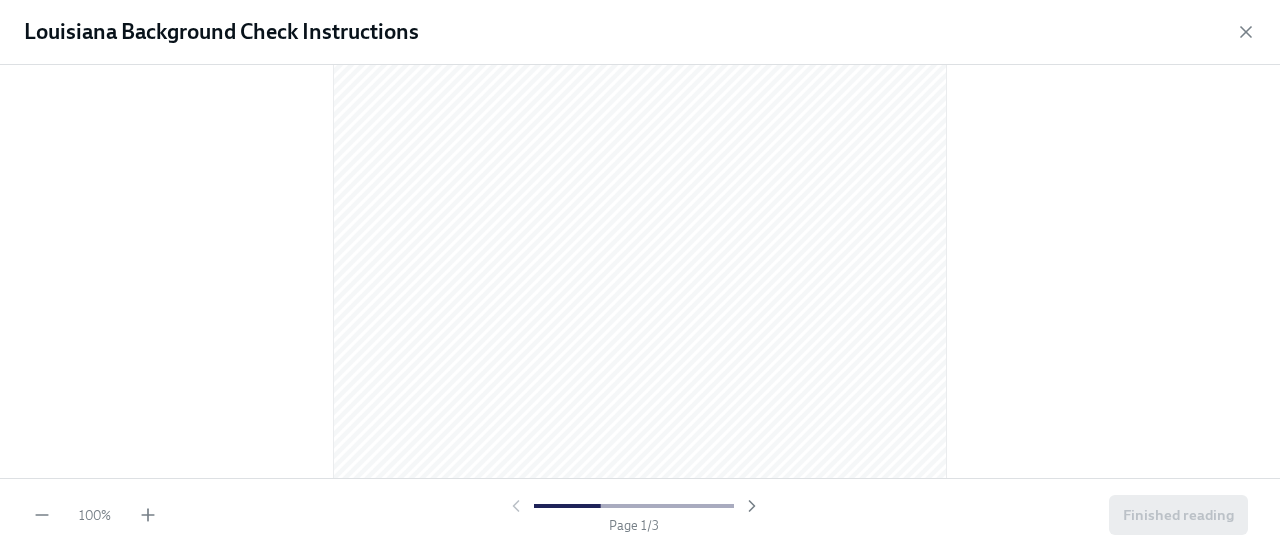 scroll, scrollTop: 386, scrollLeft: 0, axis: vertical 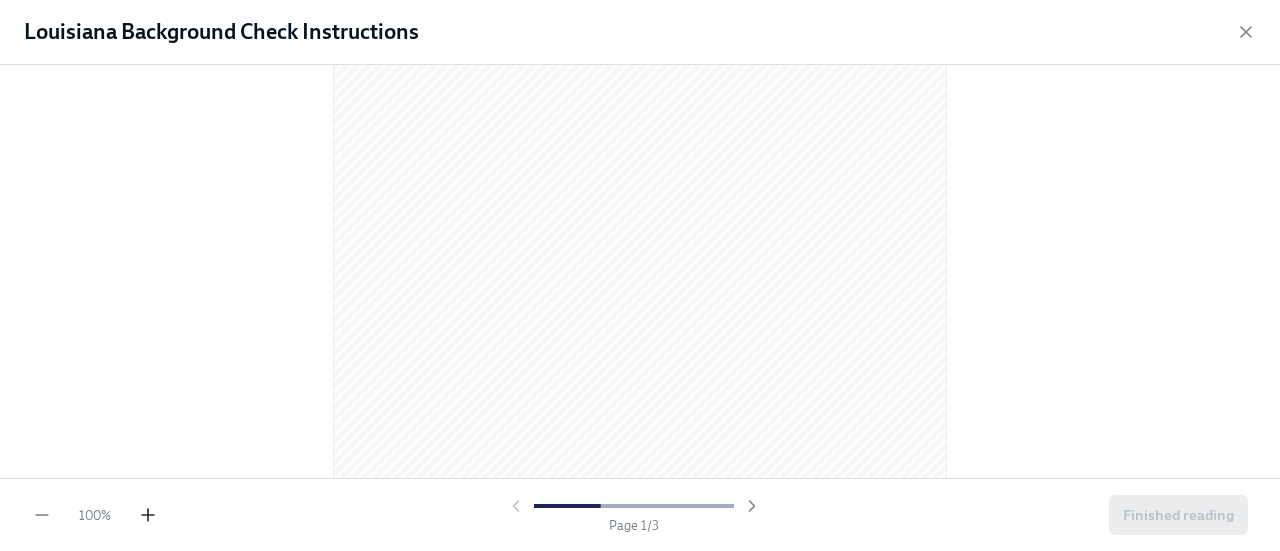 click 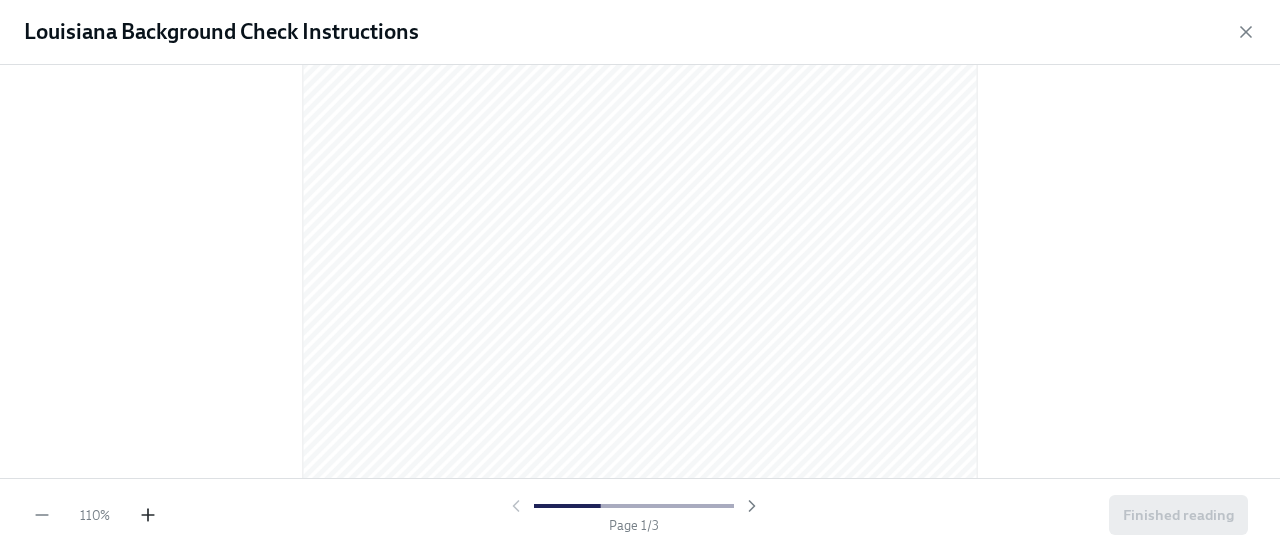 click 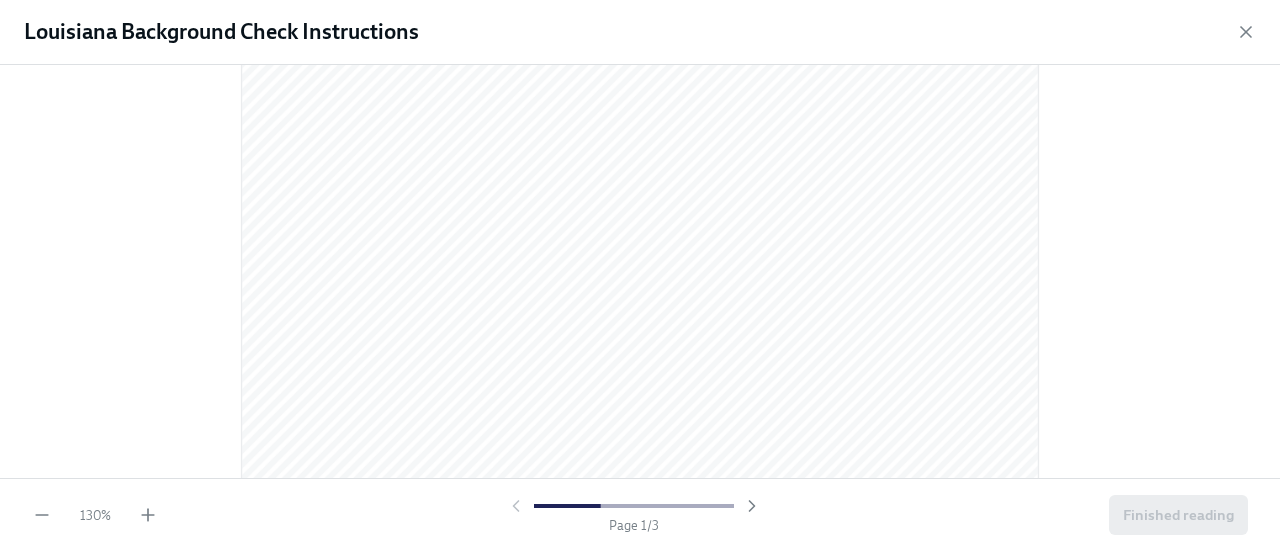 scroll, scrollTop: 0, scrollLeft: 0, axis: both 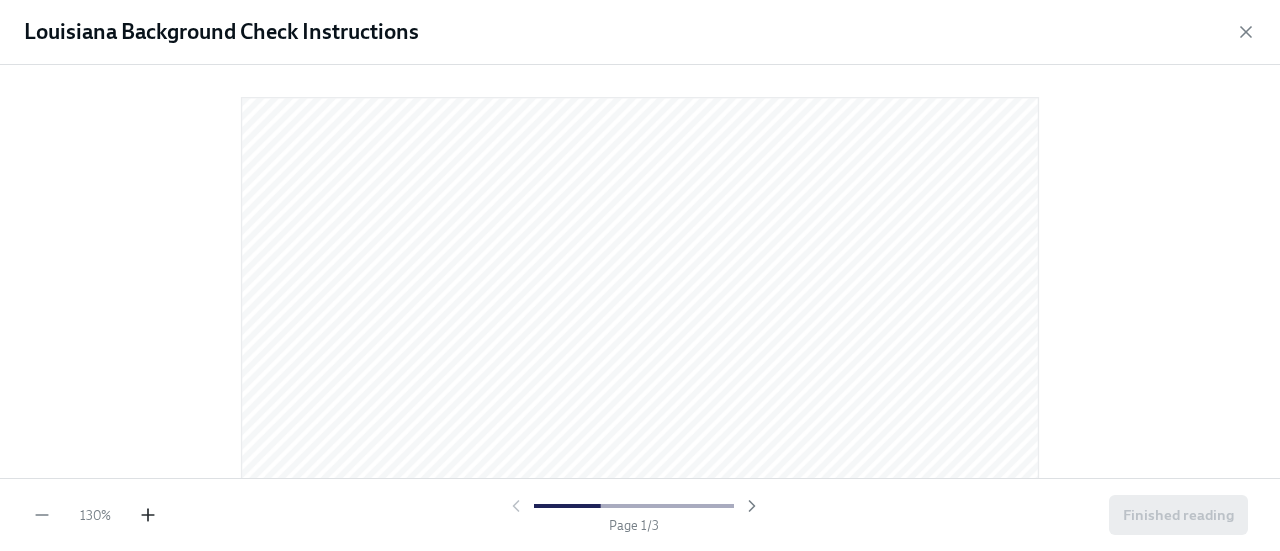 click 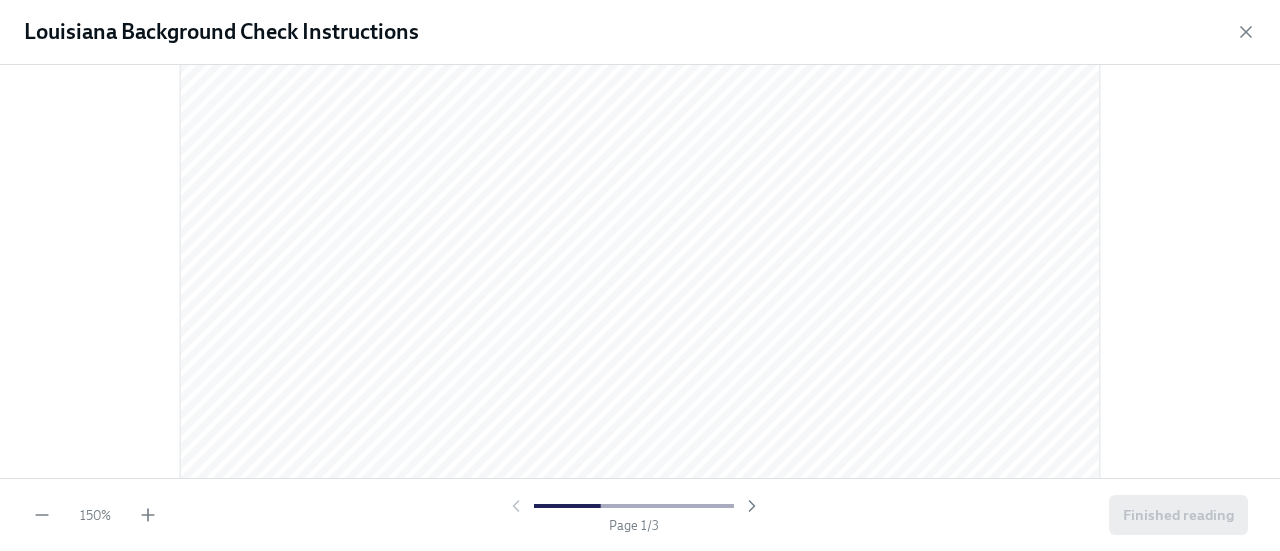 scroll, scrollTop: 157, scrollLeft: 0, axis: vertical 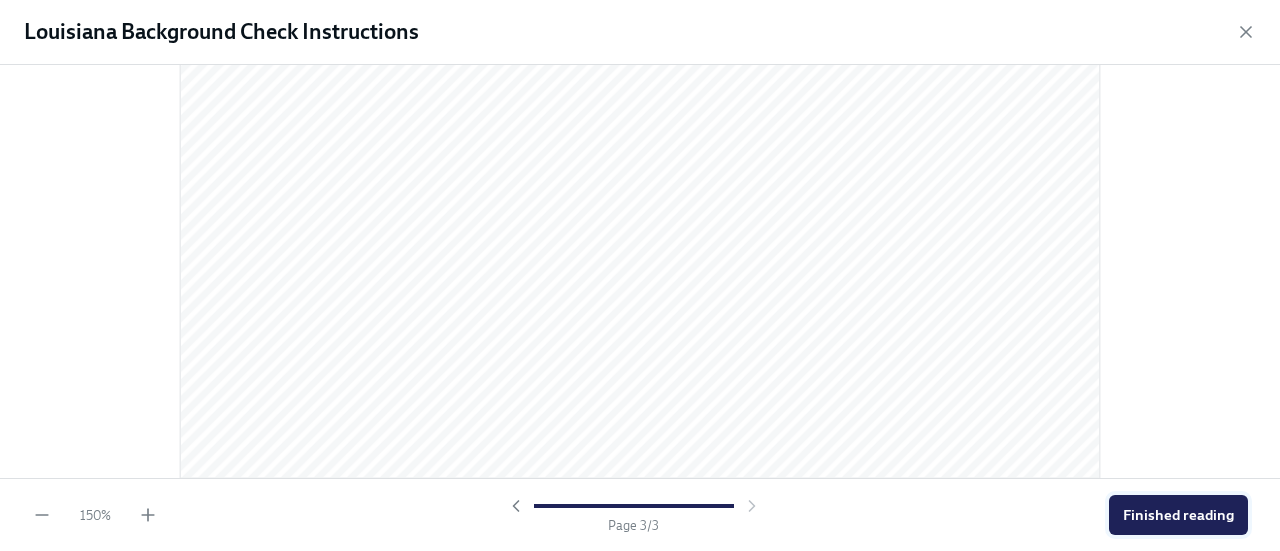 click on "Finished reading" at bounding box center (1178, 515) 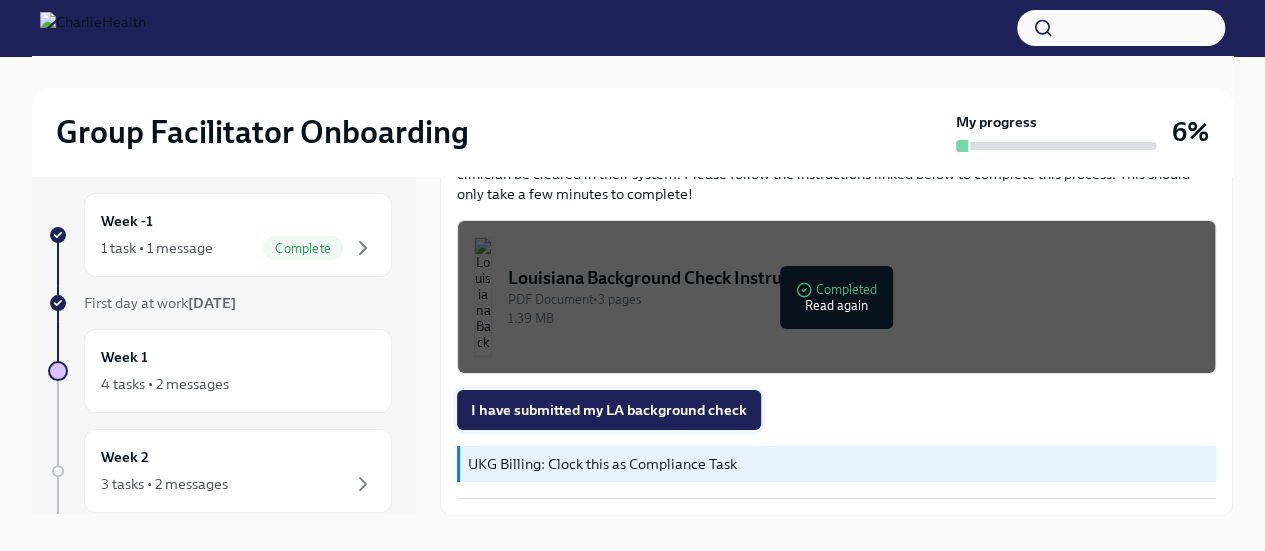 click on "I have submitted my LA background check" at bounding box center [609, 410] 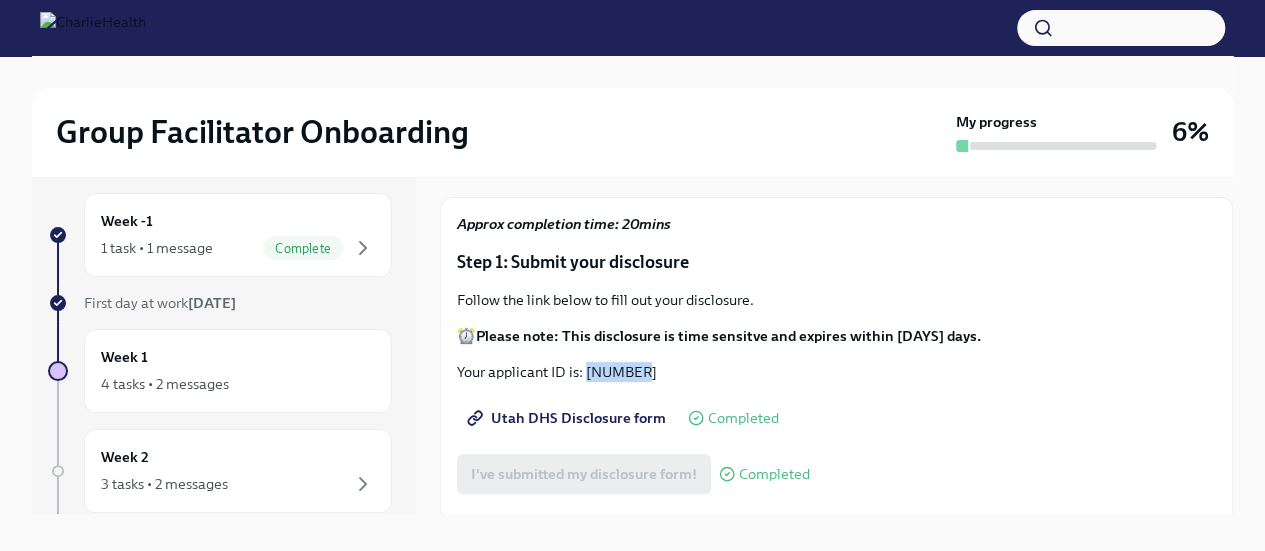 scroll, scrollTop: 0, scrollLeft: 0, axis: both 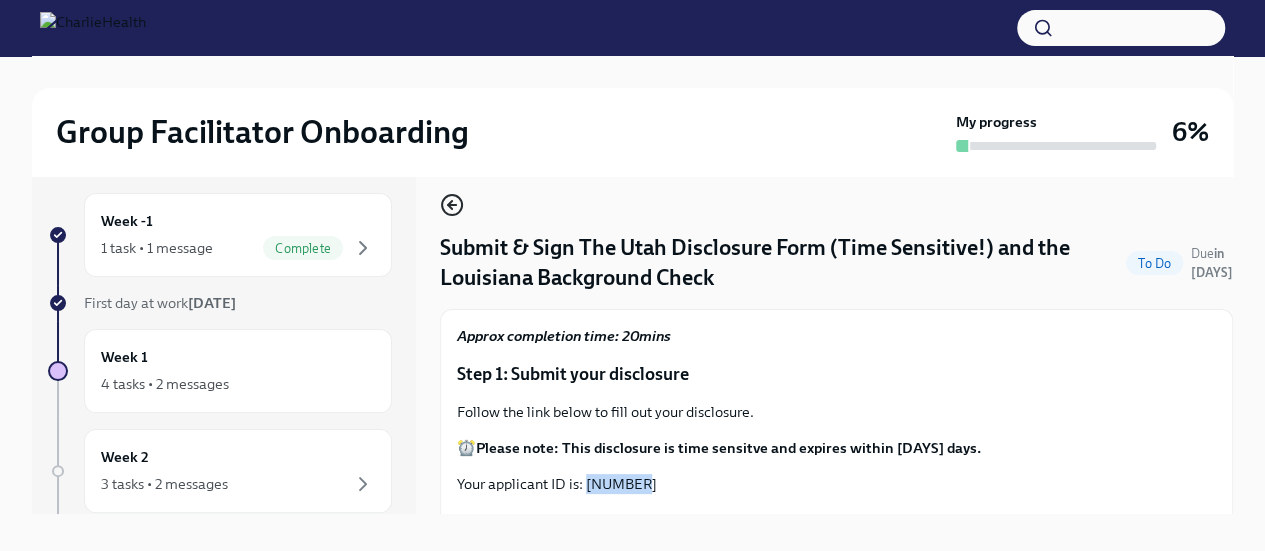 click 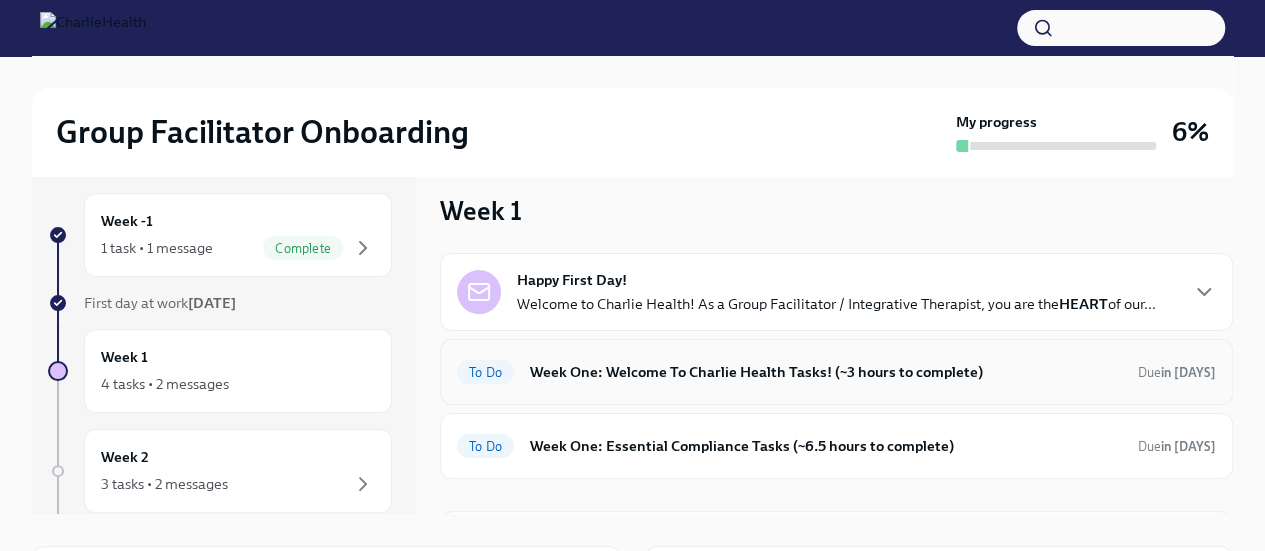 click on "To Do Week One: Welcome To Charlie Health Tasks! (~3 hours to complete) Due  in [DAYS]" at bounding box center [836, 372] 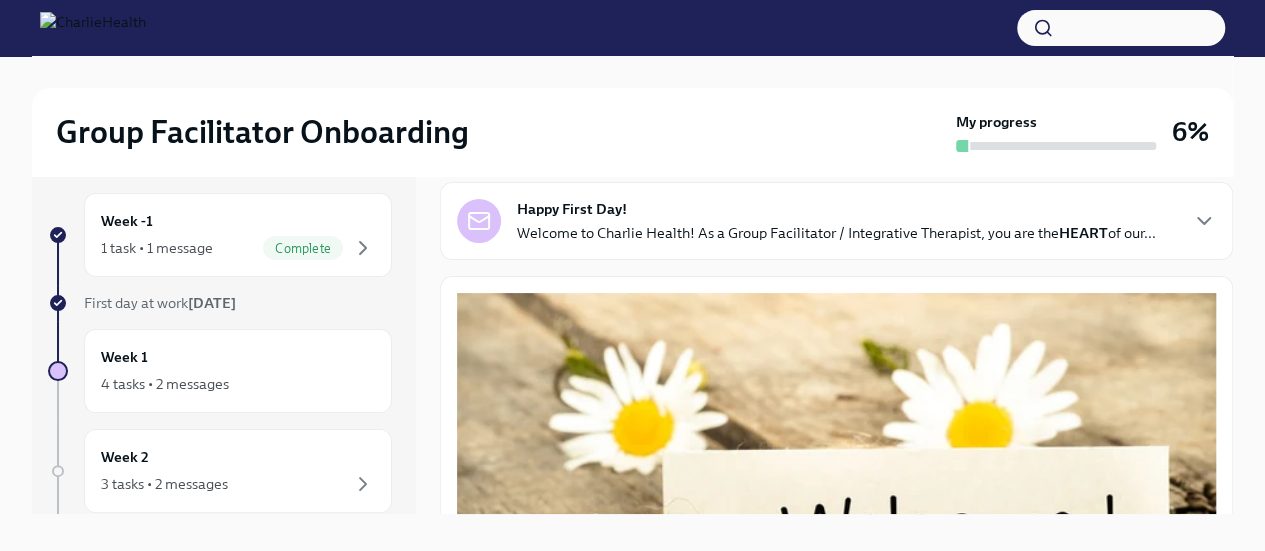 scroll, scrollTop: 0, scrollLeft: 0, axis: both 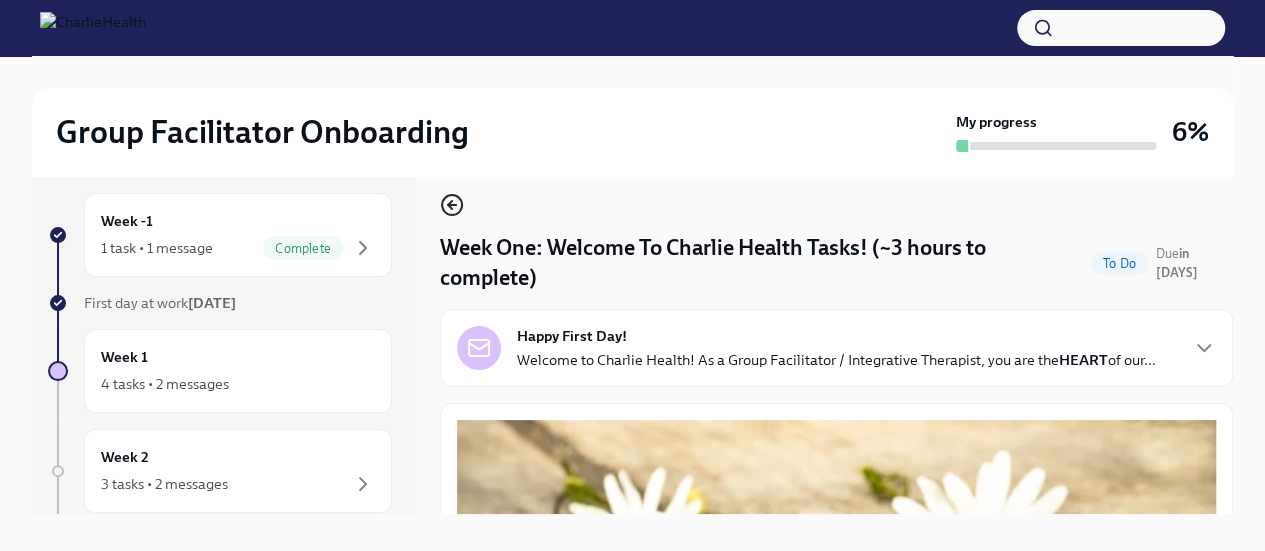 click 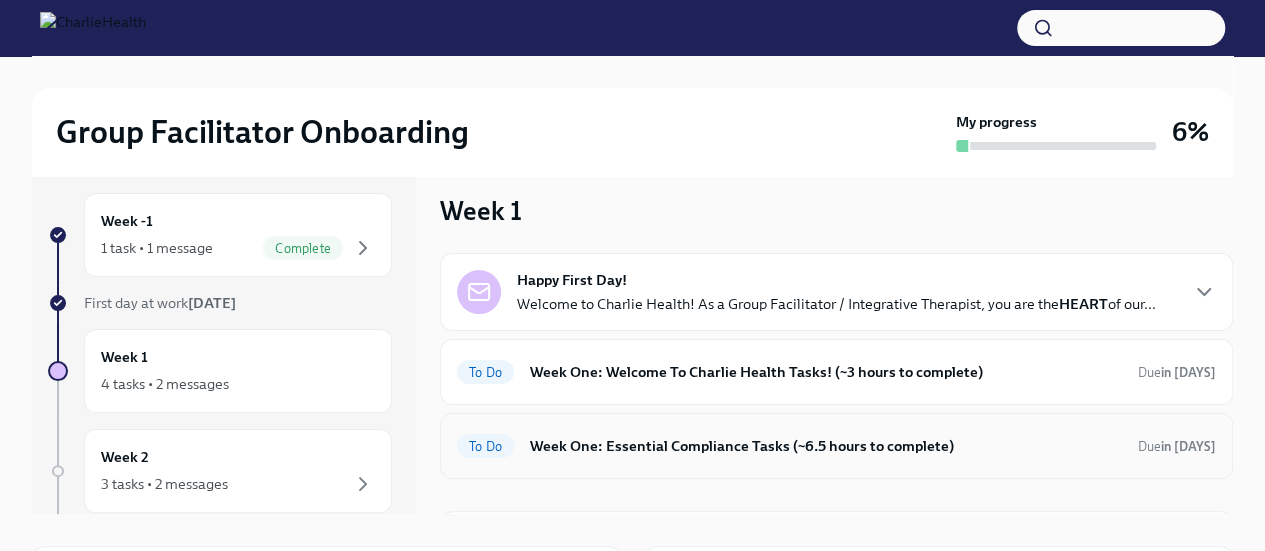 click on "Week One: Essential Compliance Tasks (~6.5 hours to complete)" at bounding box center (826, 446) 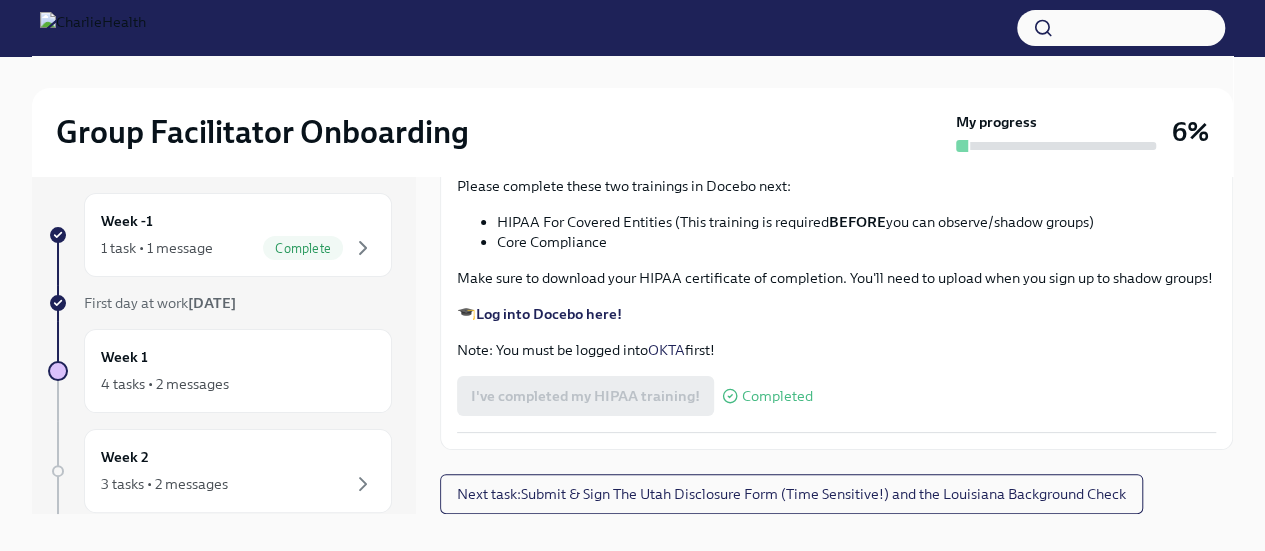 scroll, scrollTop: 4643, scrollLeft: 0, axis: vertical 